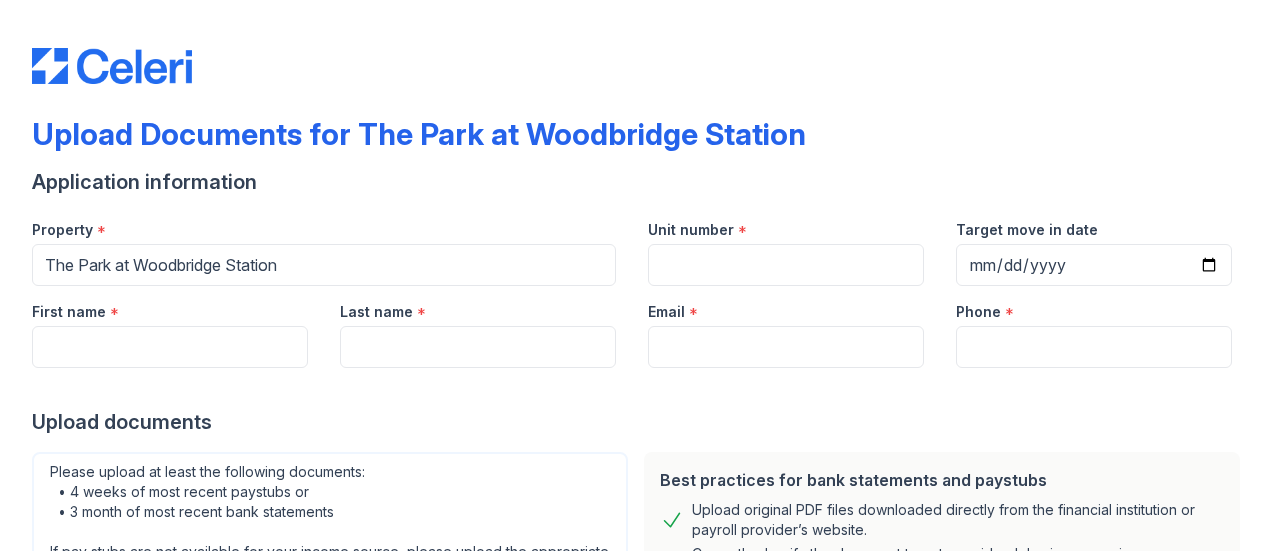 scroll, scrollTop: 0, scrollLeft: 0, axis: both 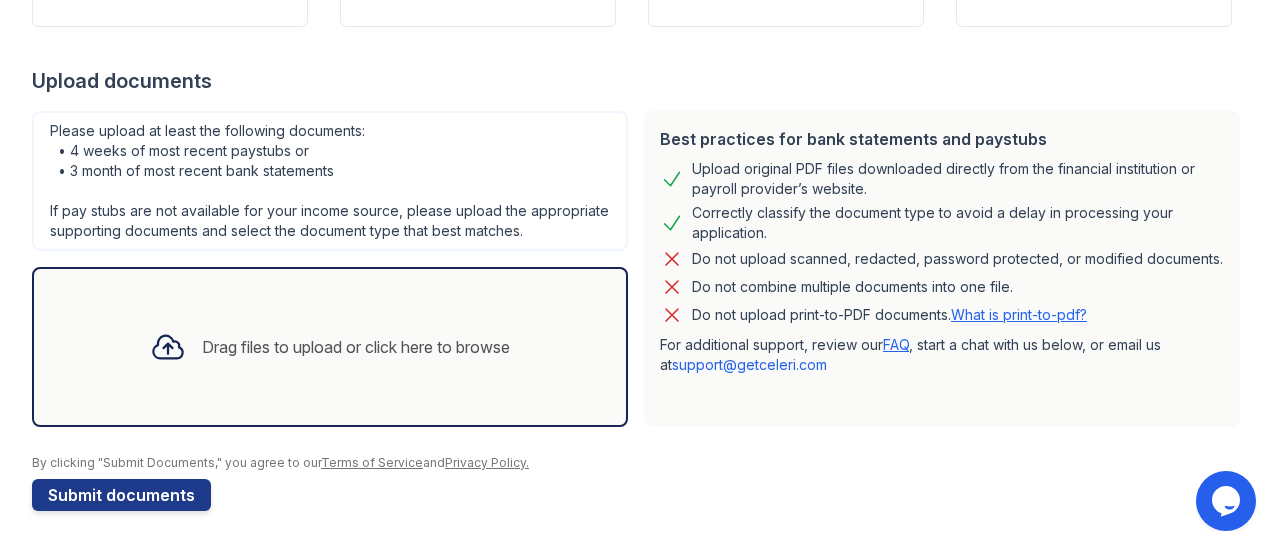 click on "Drag files to upload or click here to browse" at bounding box center [330, 347] 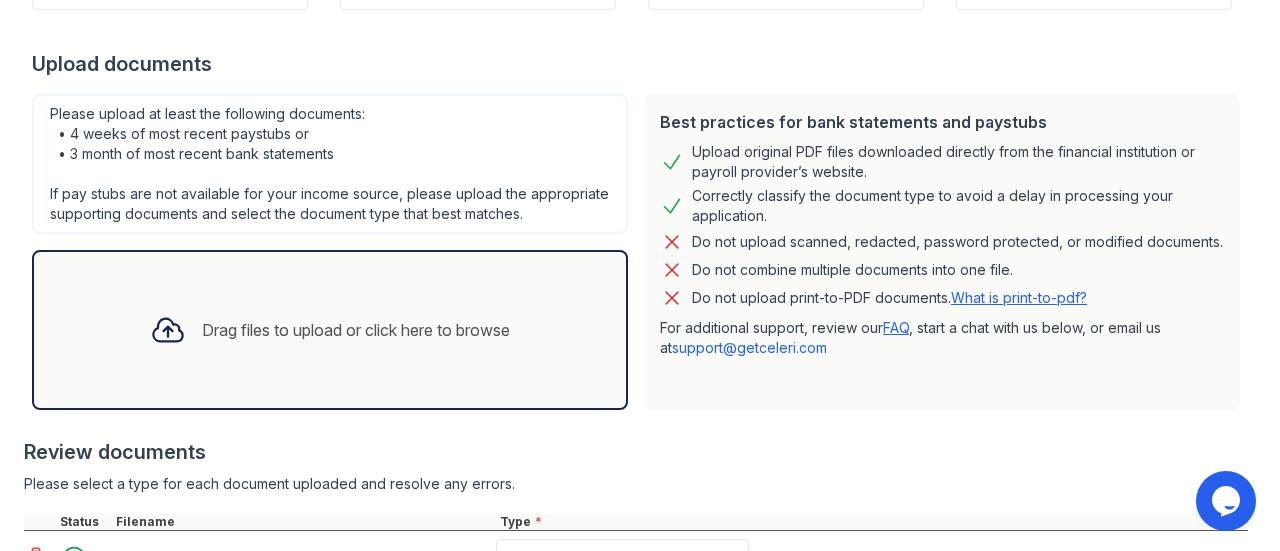 click on "Drag files to upload or click here to browse" at bounding box center (330, 330) 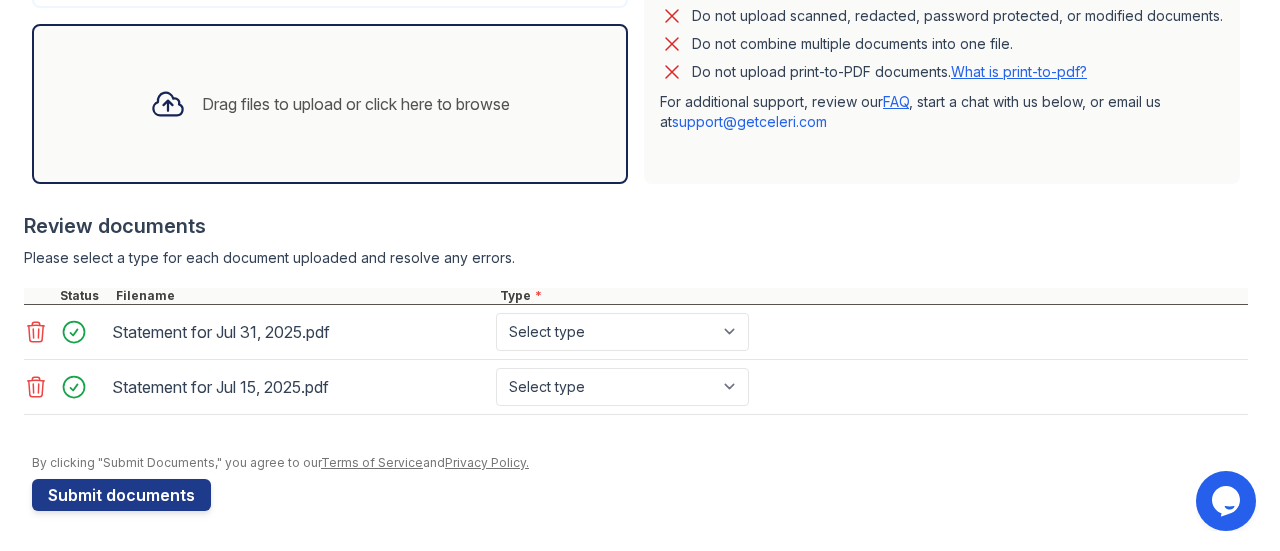 scroll, scrollTop: 580, scrollLeft: 0, axis: vertical 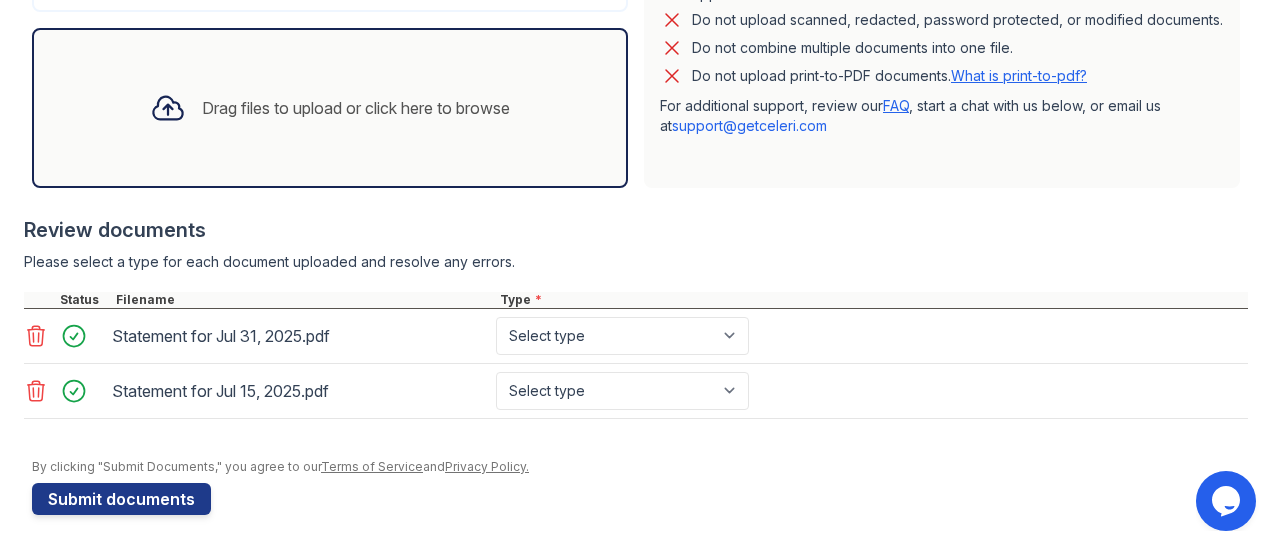 click on "Drag files to upload or click here to browse" at bounding box center (330, 108) 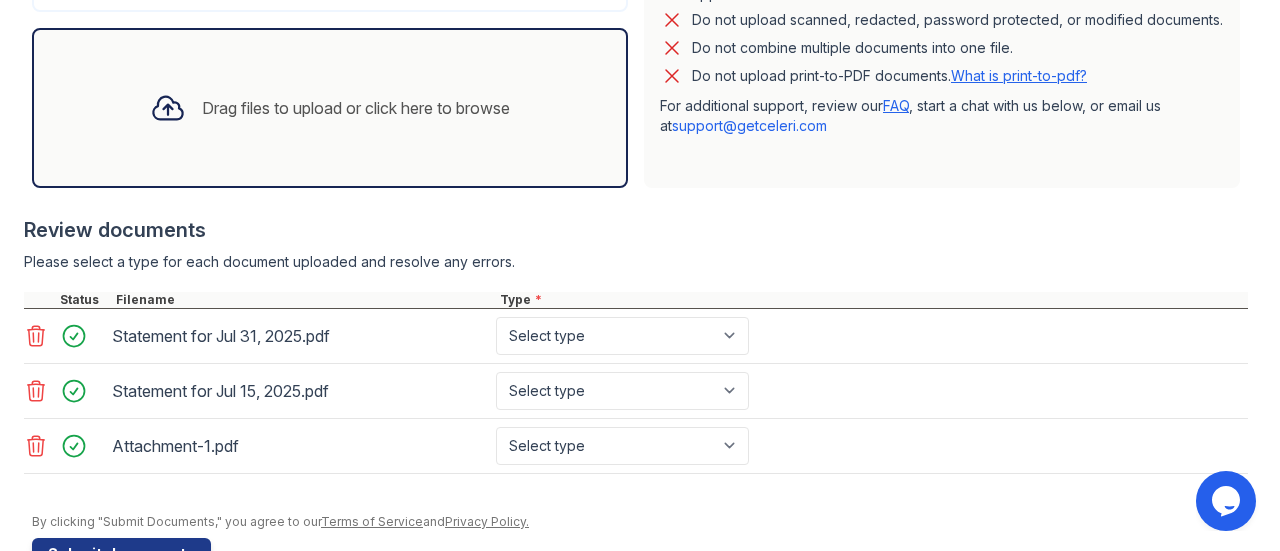 click on "Drag files to upload or click here to browse" at bounding box center (356, 108) 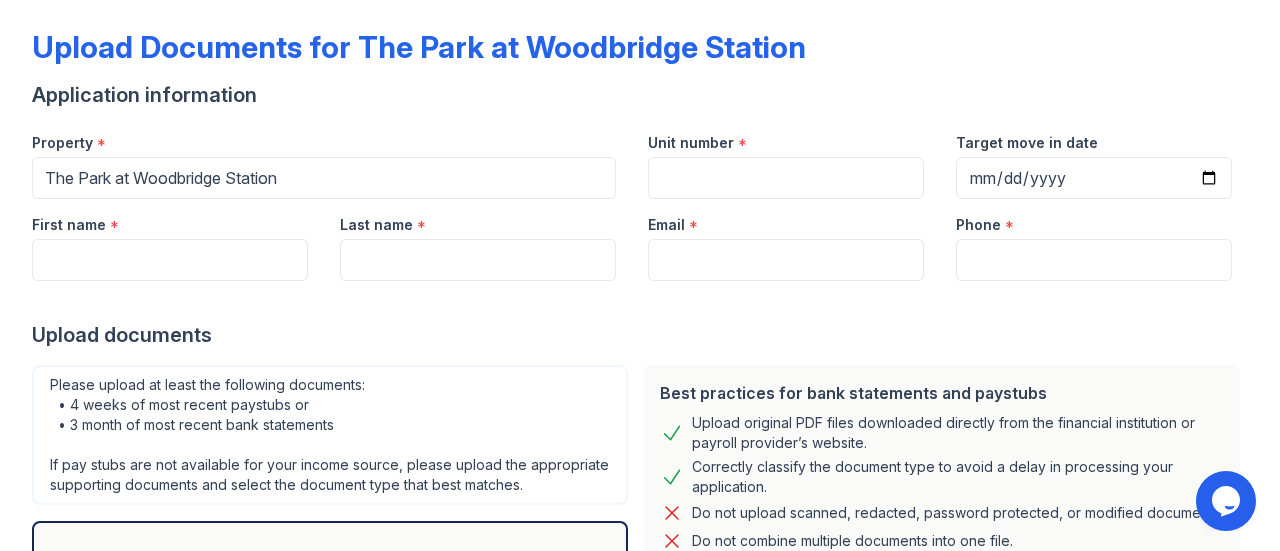 scroll, scrollTop: 7, scrollLeft: 0, axis: vertical 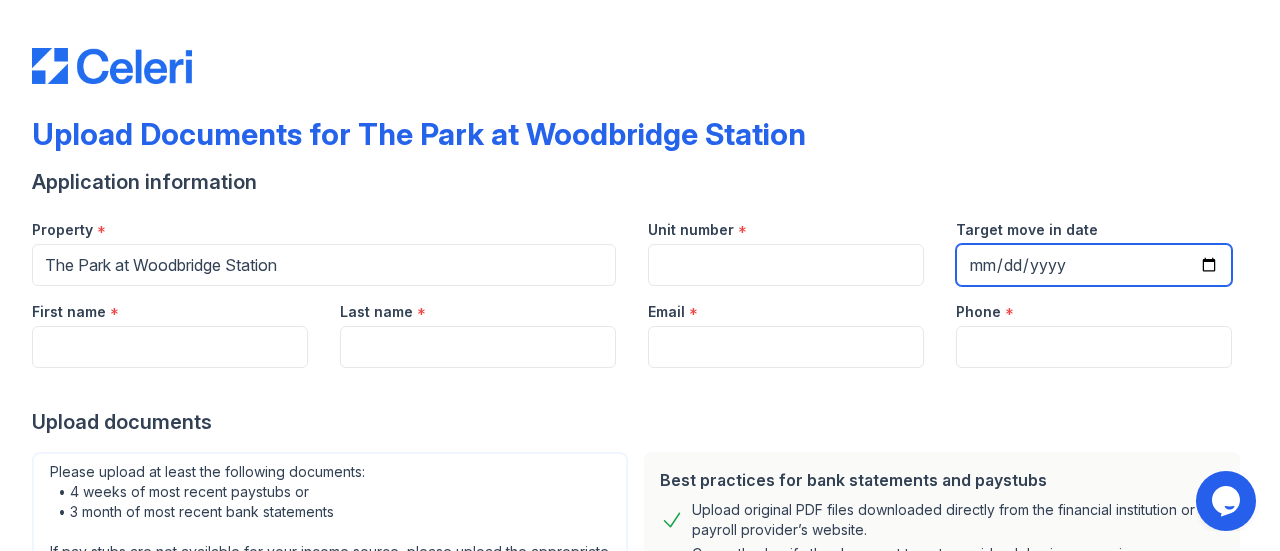 click on "Target move in date" at bounding box center [1094, 265] 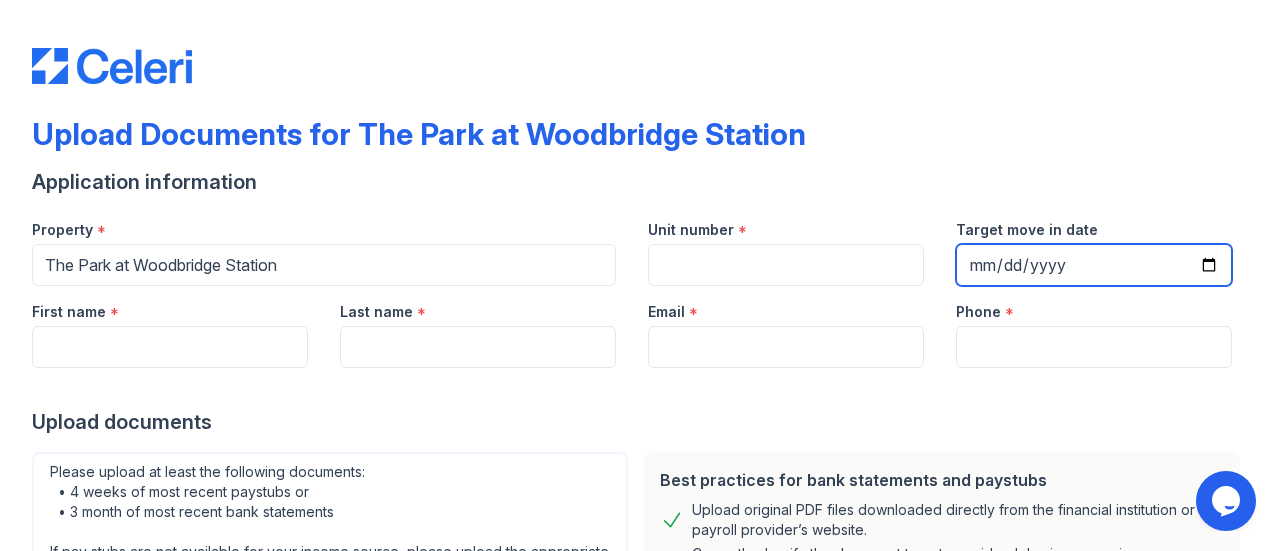 type on "[DATE]" 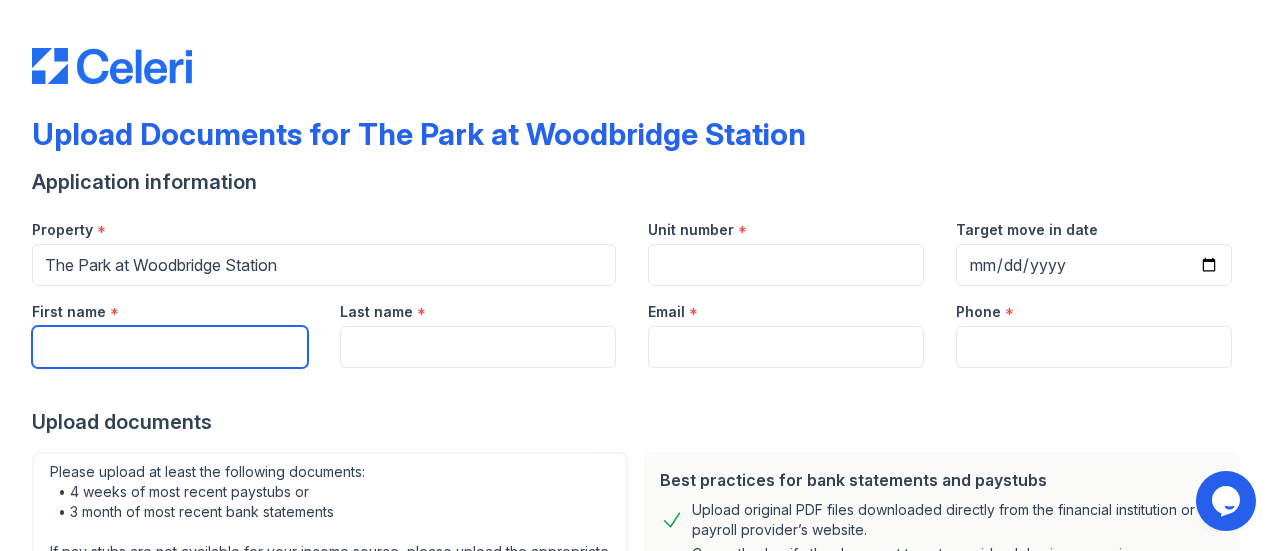 click on "First name" at bounding box center [170, 347] 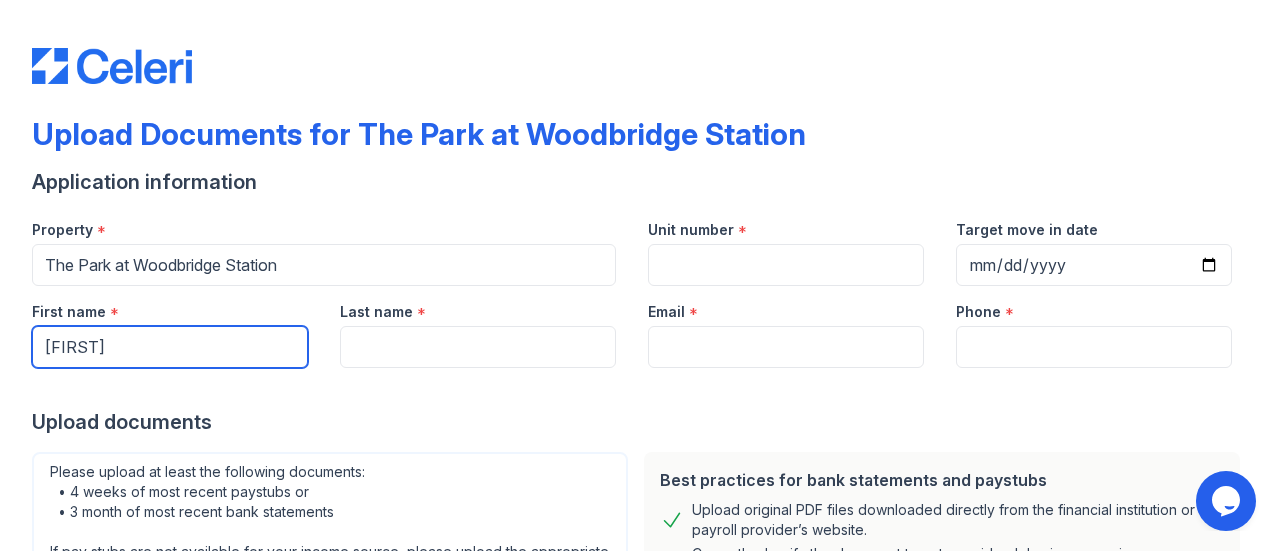 type on "[FIRST]" 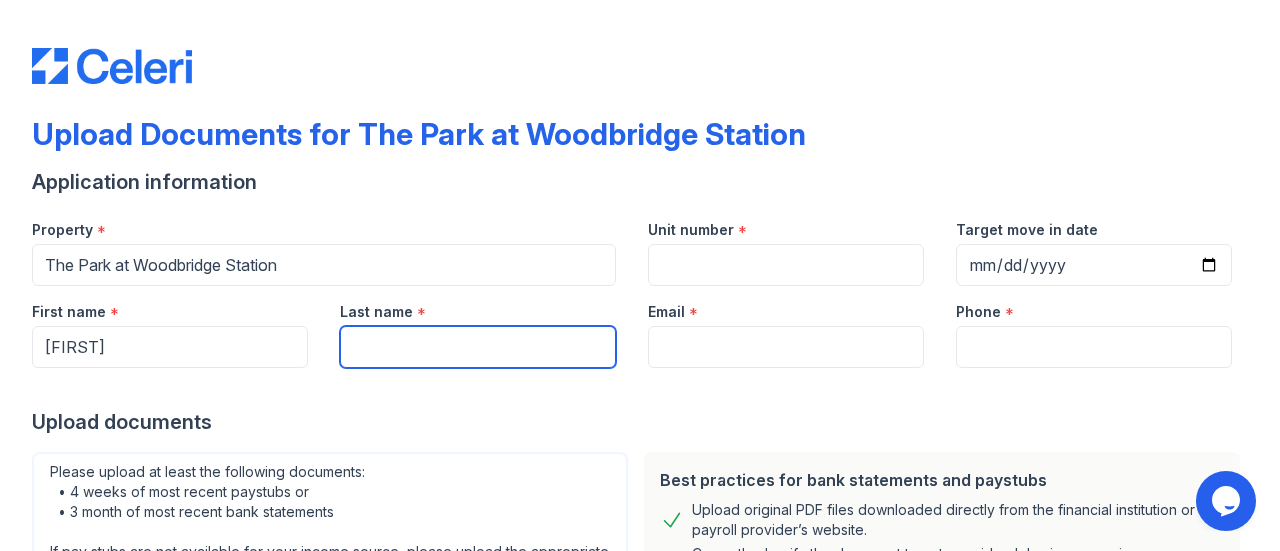 click on "Last name" at bounding box center [478, 347] 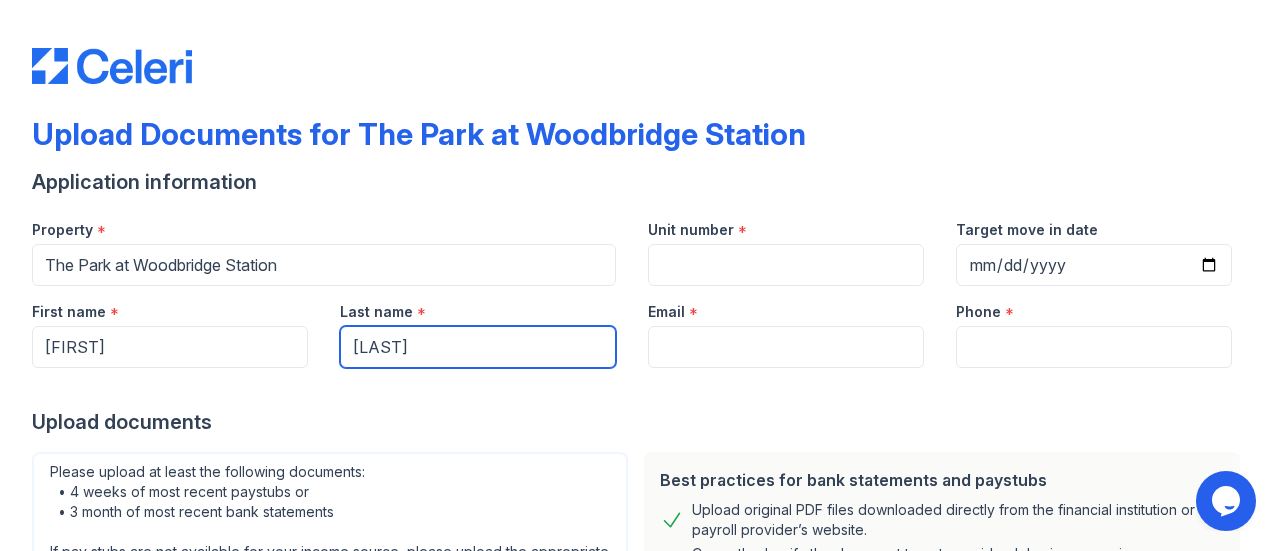 type on "[LAST]" 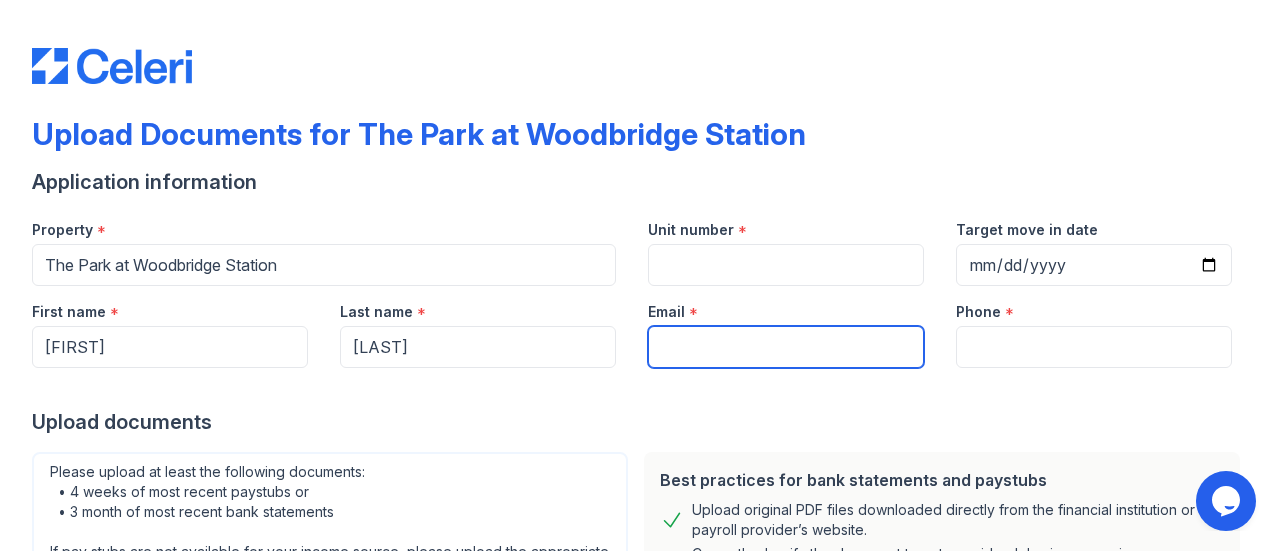 click on "Email" at bounding box center [786, 347] 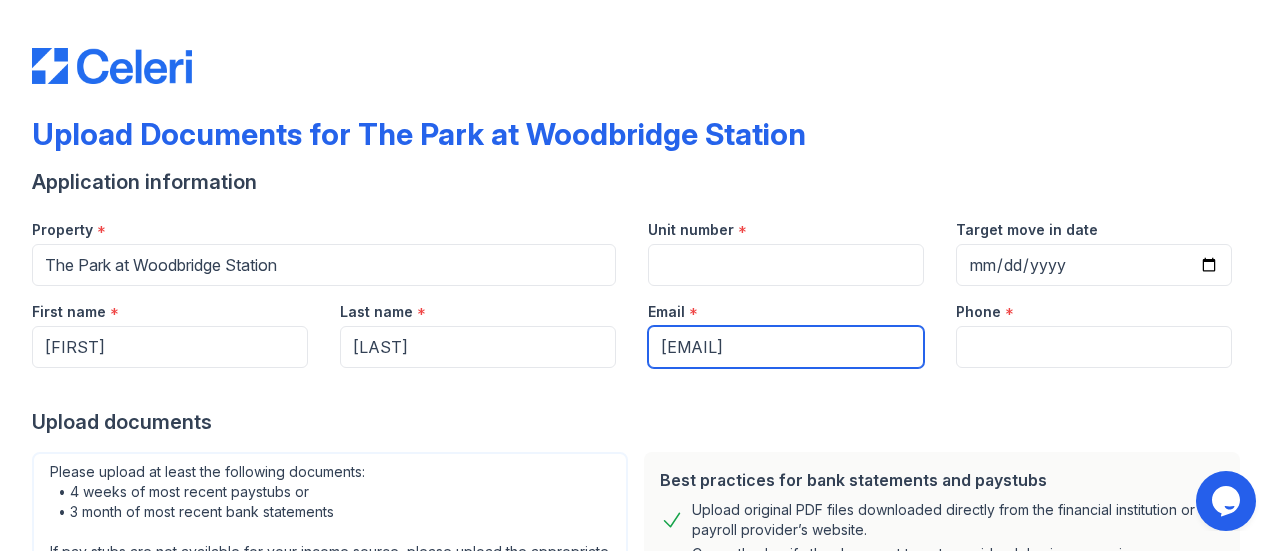 type on "[EMAIL]" 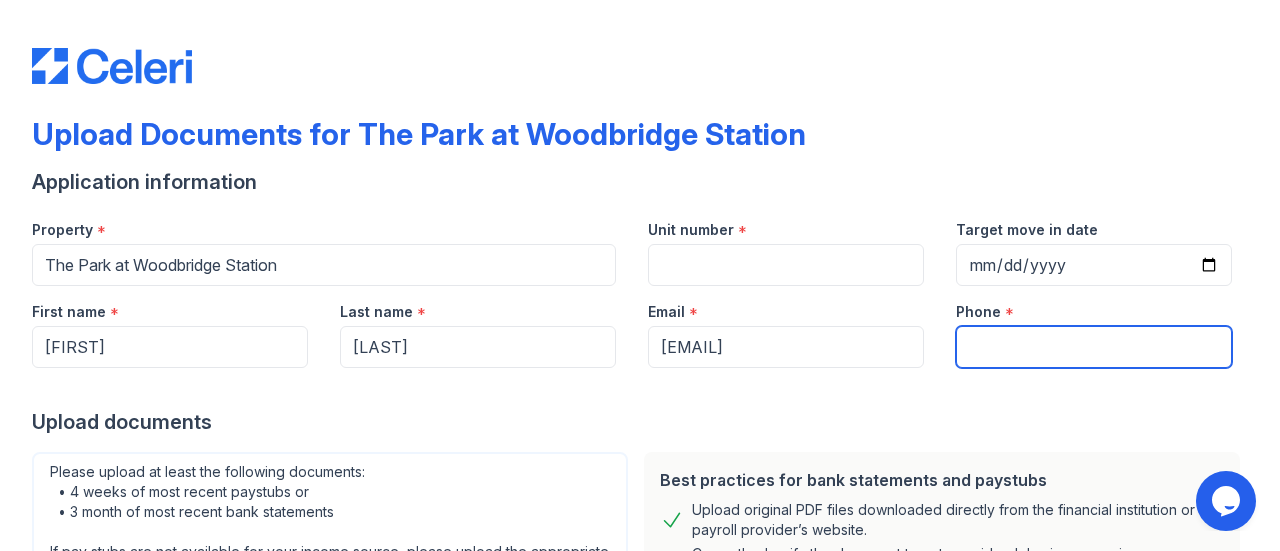 click on "Phone" at bounding box center [1094, 347] 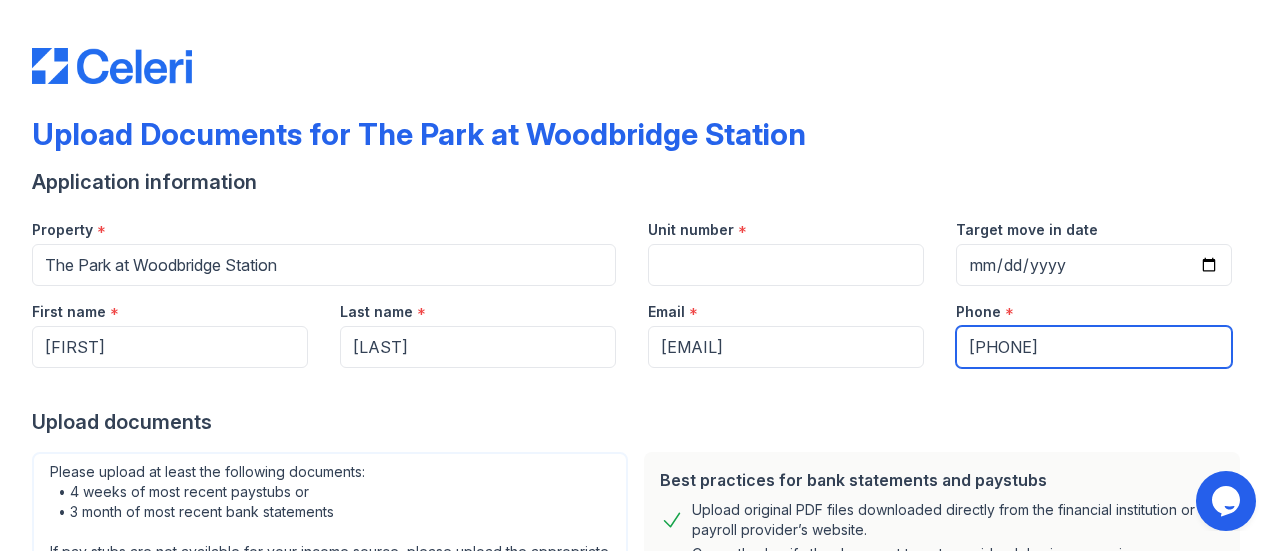 type on "[PHONE]" 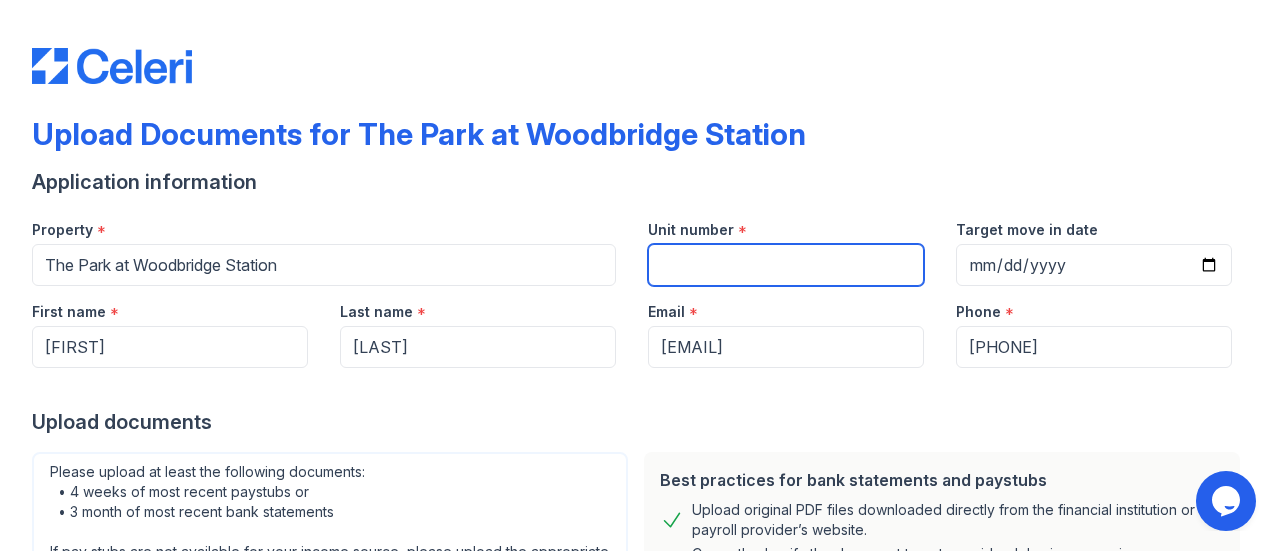 click on "Unit number" at bounding box center [786, 265] 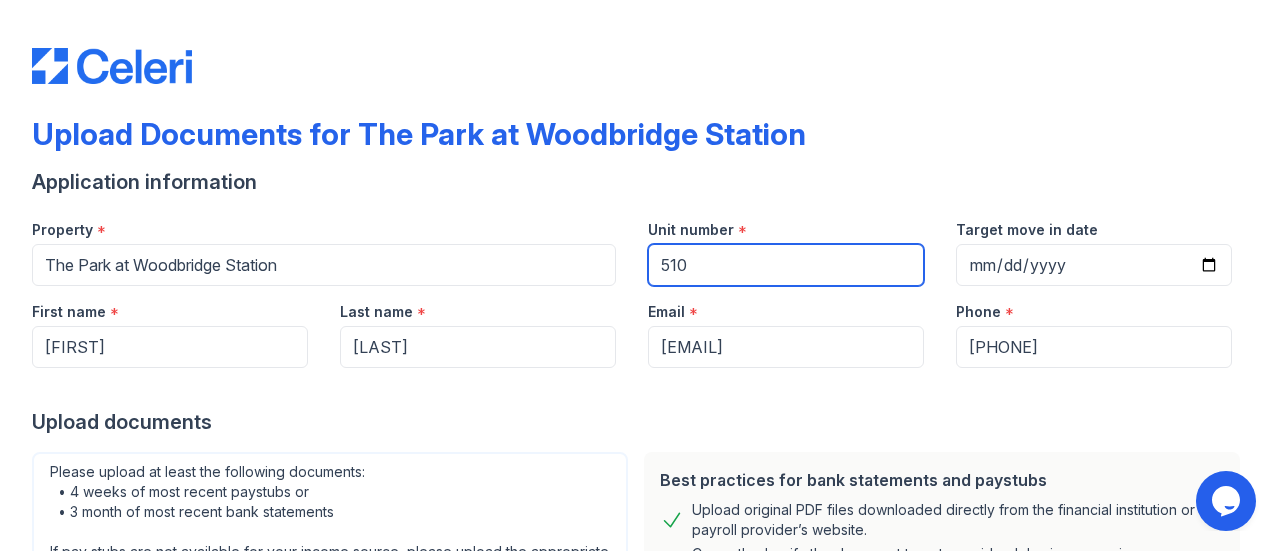 scroll, scrollTop: 40, scrollLeft: 0, axis: vertical 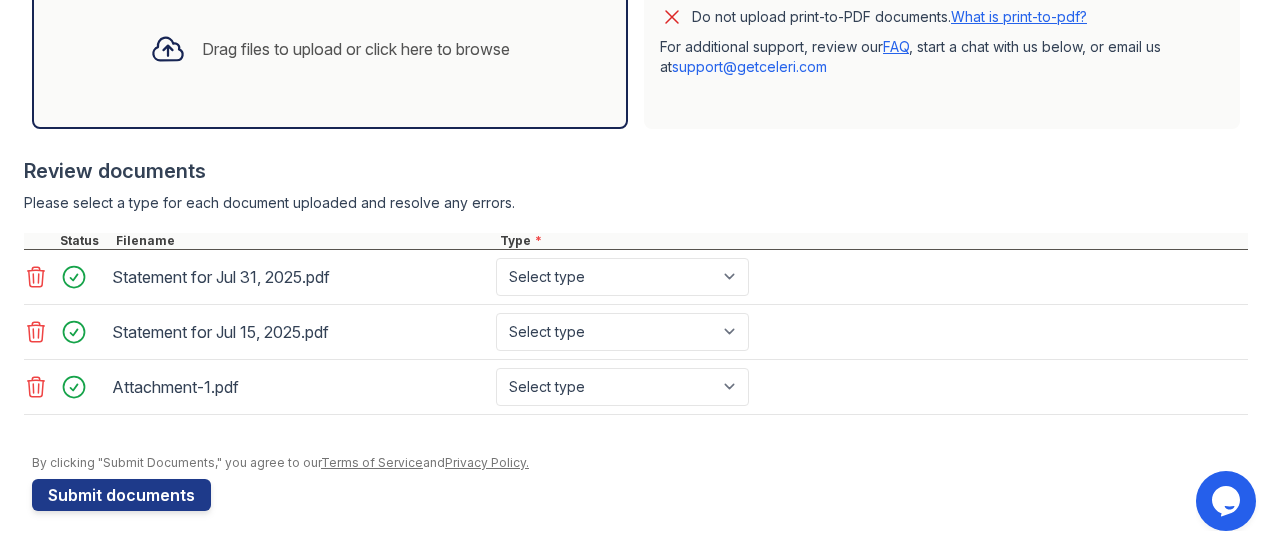 type on "510" 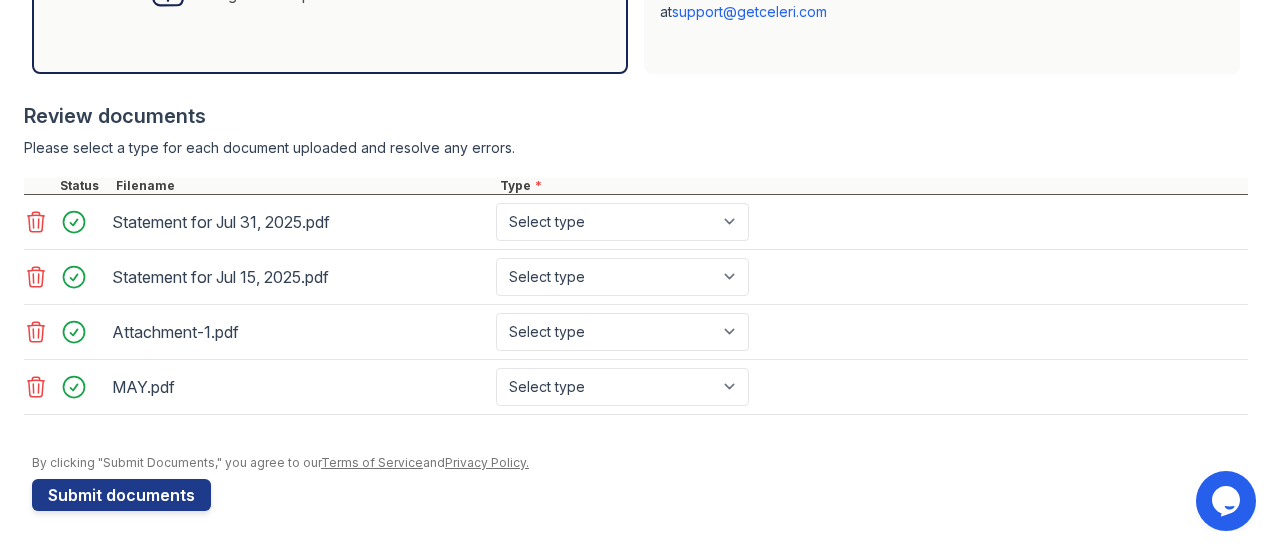 scroll, scrollTop: 708, scrollLeft: 0, axis: vertical 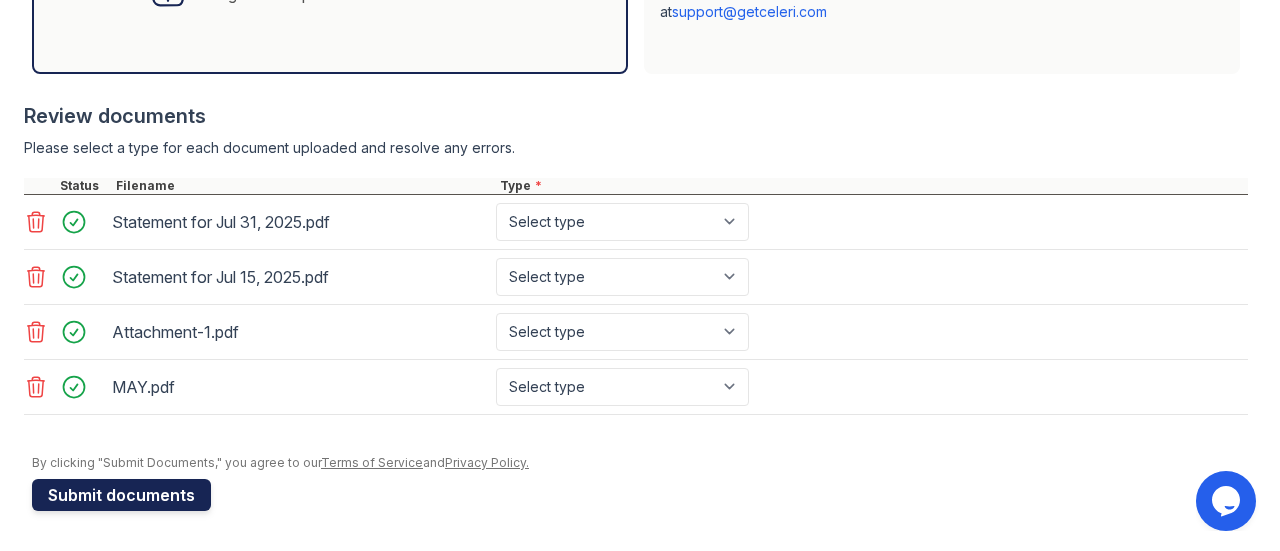 click on "Submit documents" at bounding box center (121, 495) 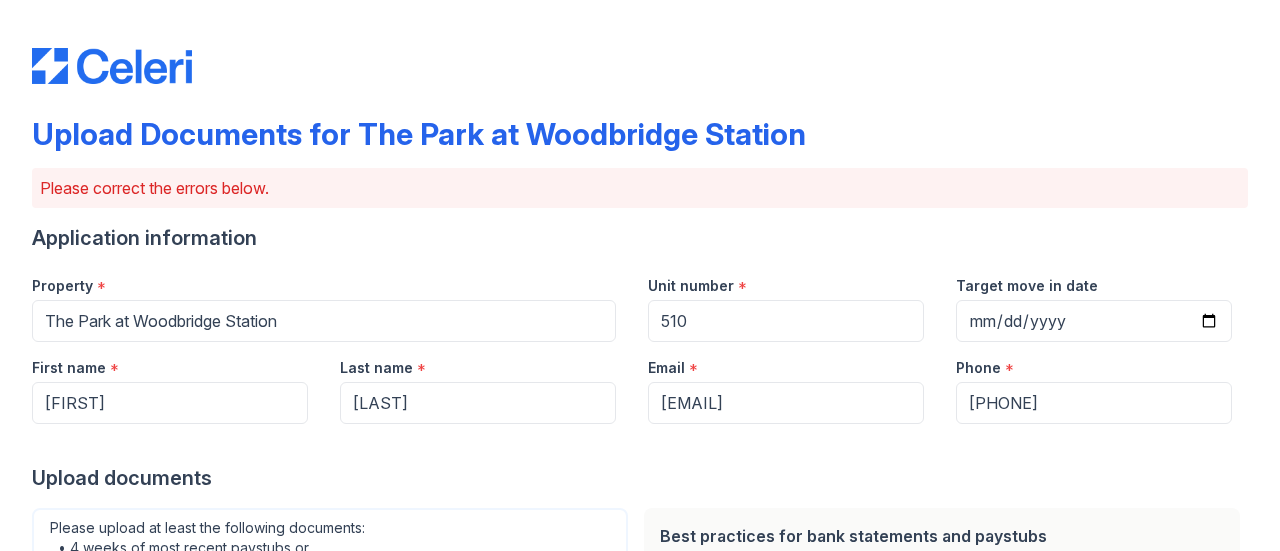 click on "Upload Documents for
The Park at Woodbridge Station
Please correct the errors below.
Application information
Property
*
The Park at Woodbridge Station
Unit number
*
510
Target move in date
2025-10-01
First name
*
[FIRST]
Last name
*
[LAST]
Email
*
[EMAIL]
Phone
*
[PHONE]
Upload documents
Best practices for bank statements and paystubs
Upload original PDF files downloaded directly from the financial institution or payroll provider’s website.
Correctly classify the document type to avoid a delay in processing your application.
Do not upload scanned, redacted, password protected, or modified documents.
What is print-to-pdf?
FAQ" at bounding box center (640, 275) 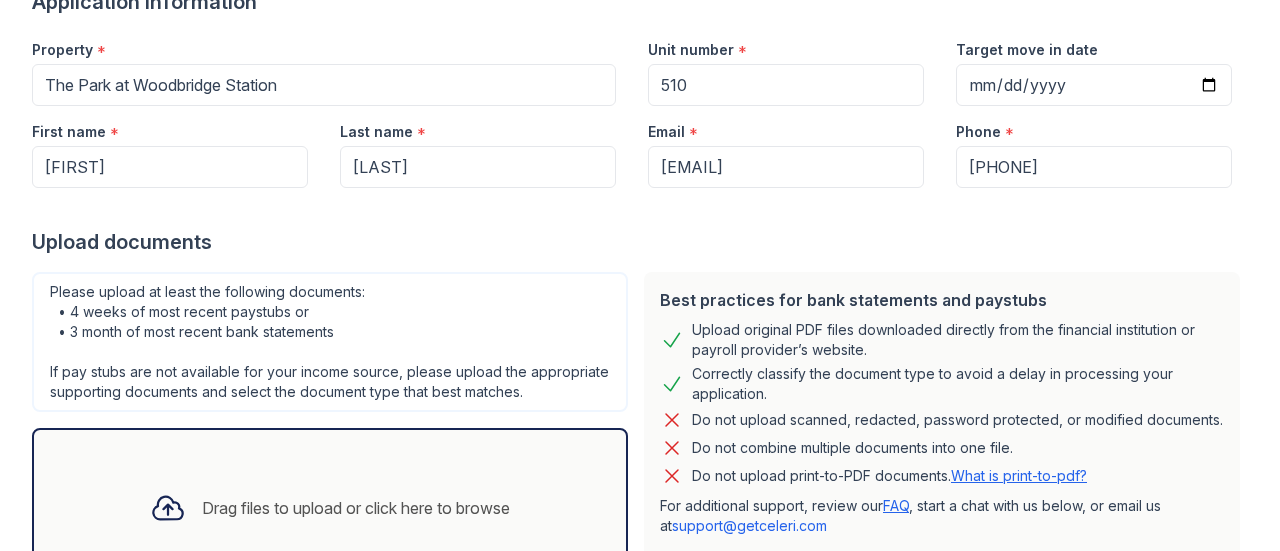 scroll, scrollTop: 240, scrollLeft: 0, axis: vertical 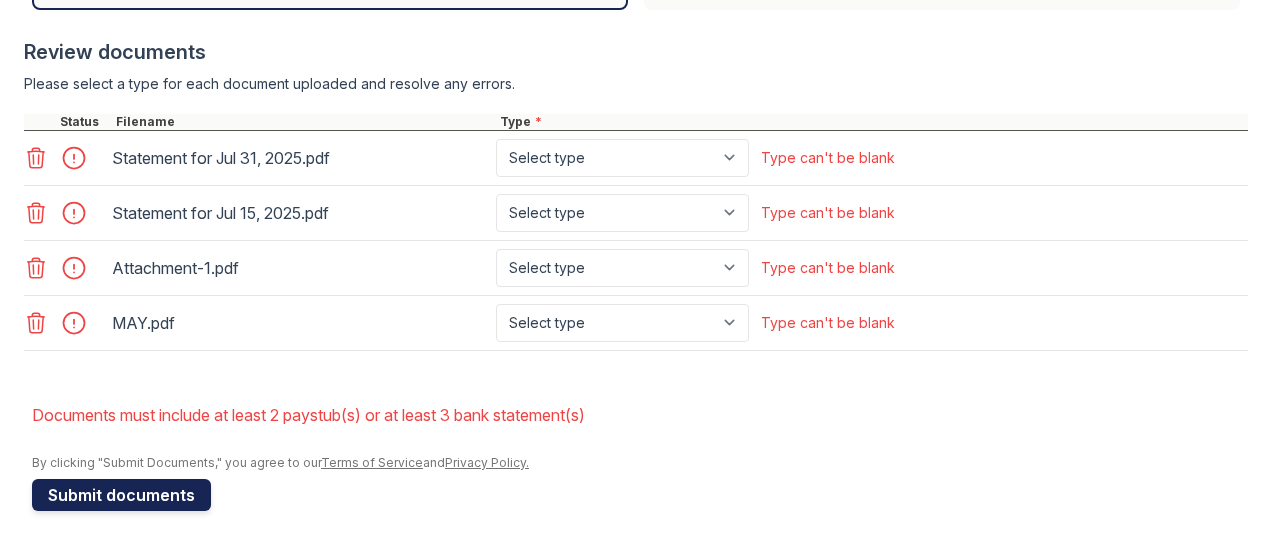 click on "Submit documents" at bounding box center [121, 495] 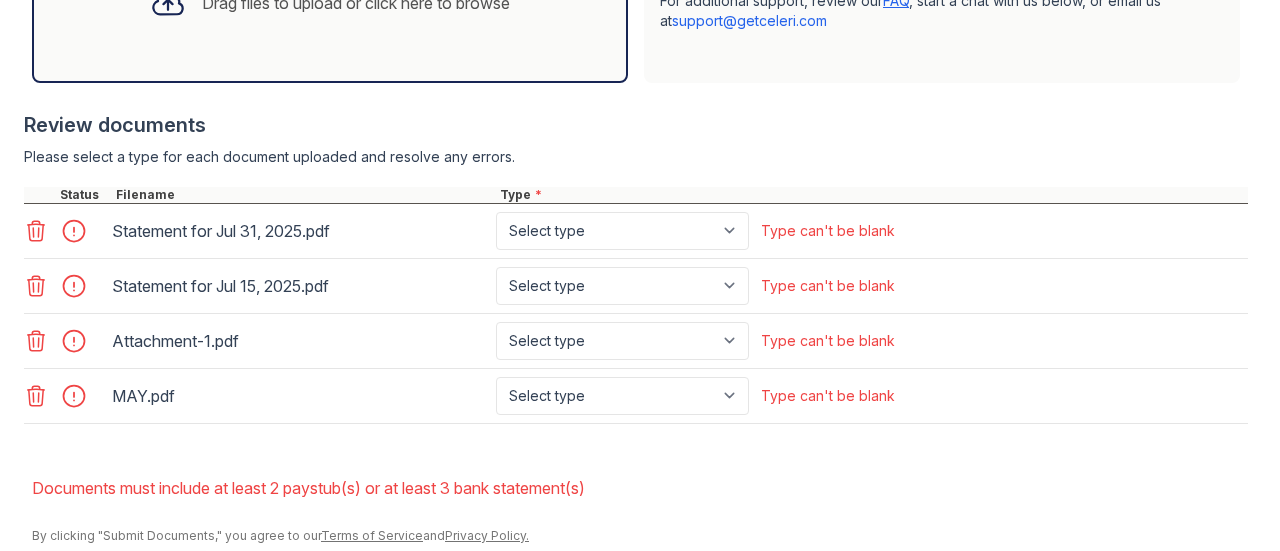 scroll, scrollTop: 740, scrollLeft: 0, axis: vertical 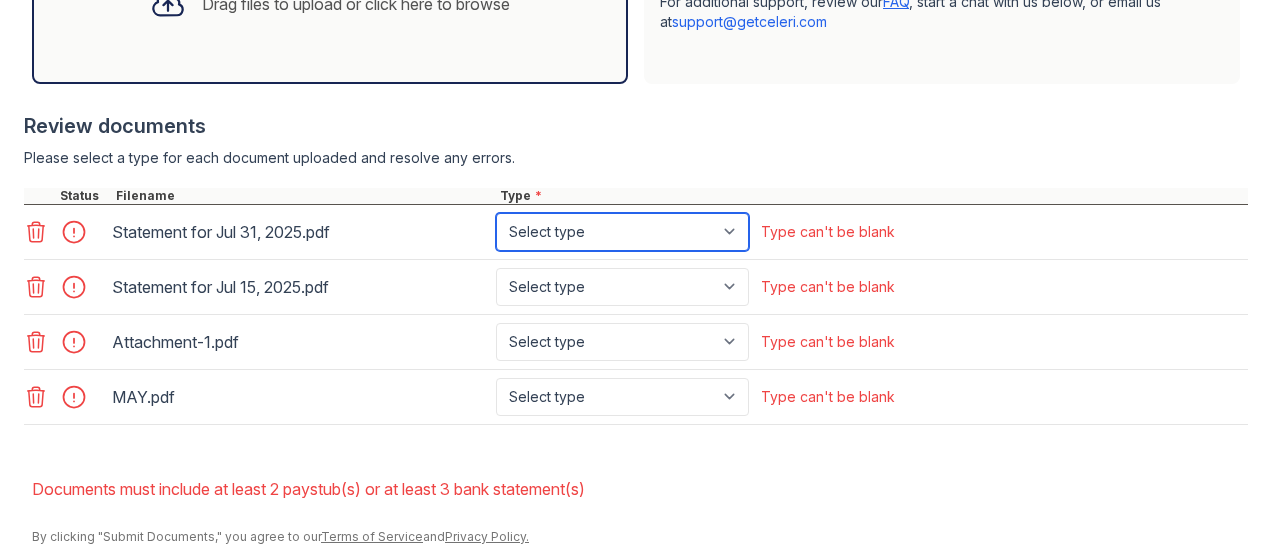 click on "Select type
Paystub
Bank Statement
Offer Letter
Tax Documents
Benefit Award Letter
Investment Account Statement
Other" at bounding box center [622, 232] 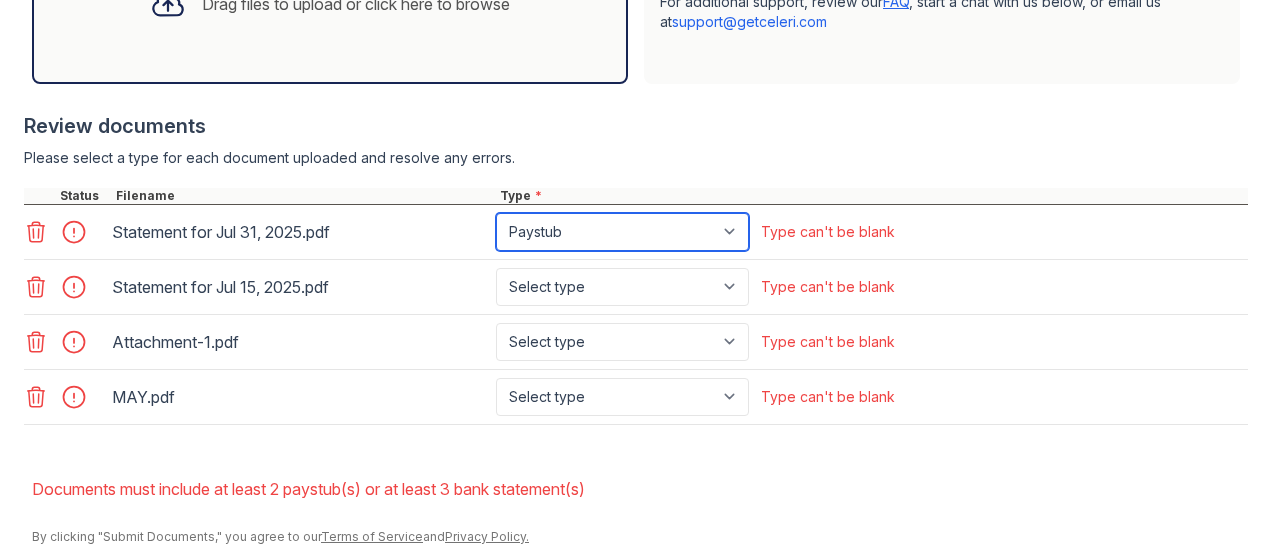 click on "Select type
Paystub
Bank Statement
Offer Letter
Tax Documents
Benefit Award Letter
Investment Account Statement
Other" at bounding box center (622, 232) 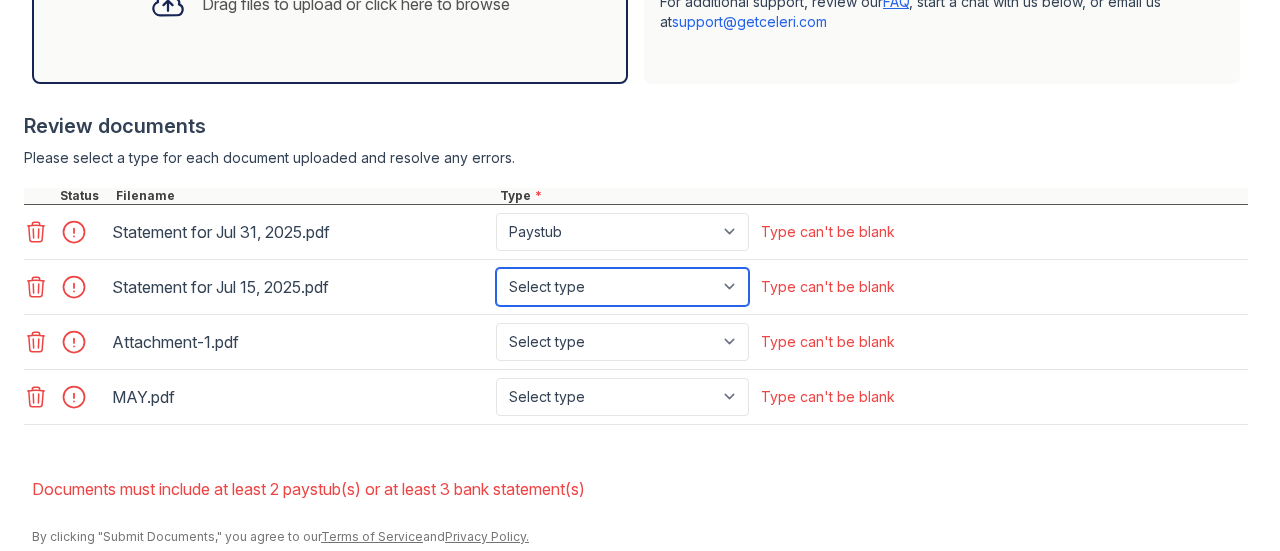 click on "Select type
Paystub
Bank Statement
Offer Letter
Tax Documents
Benefit Award Letter
Investment Account Statement
Other" at bounding box center (622, 287) 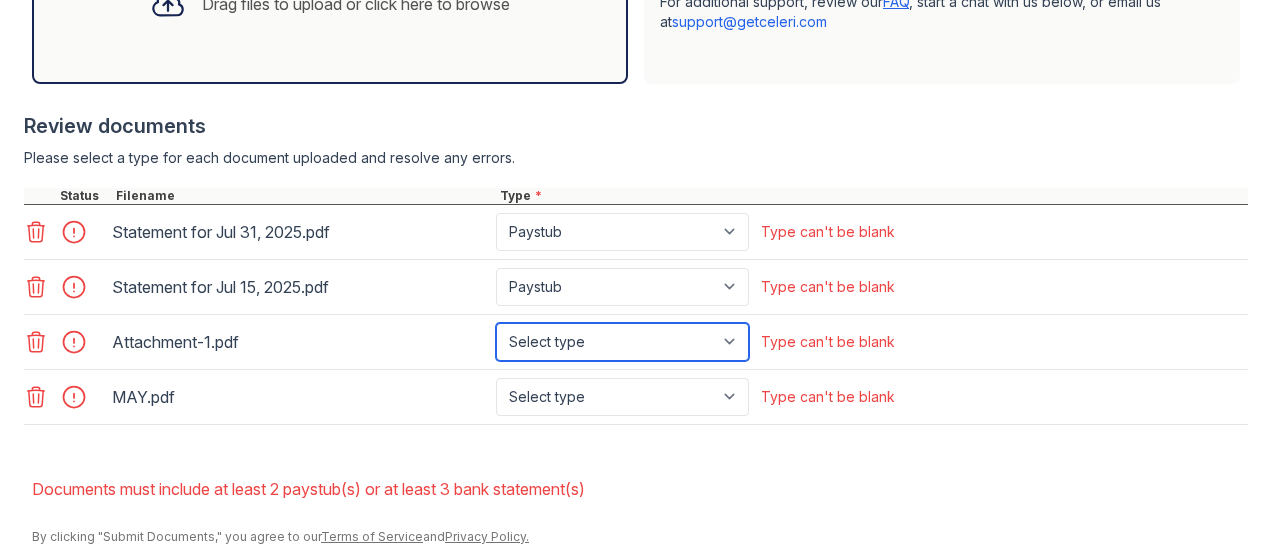 click on "Select type
Paystub
Bank Statement
Offer Letter
Tax Documents
Benefit Award Letter
Investment Account Statement
Other" at bounding box center (622, 342) 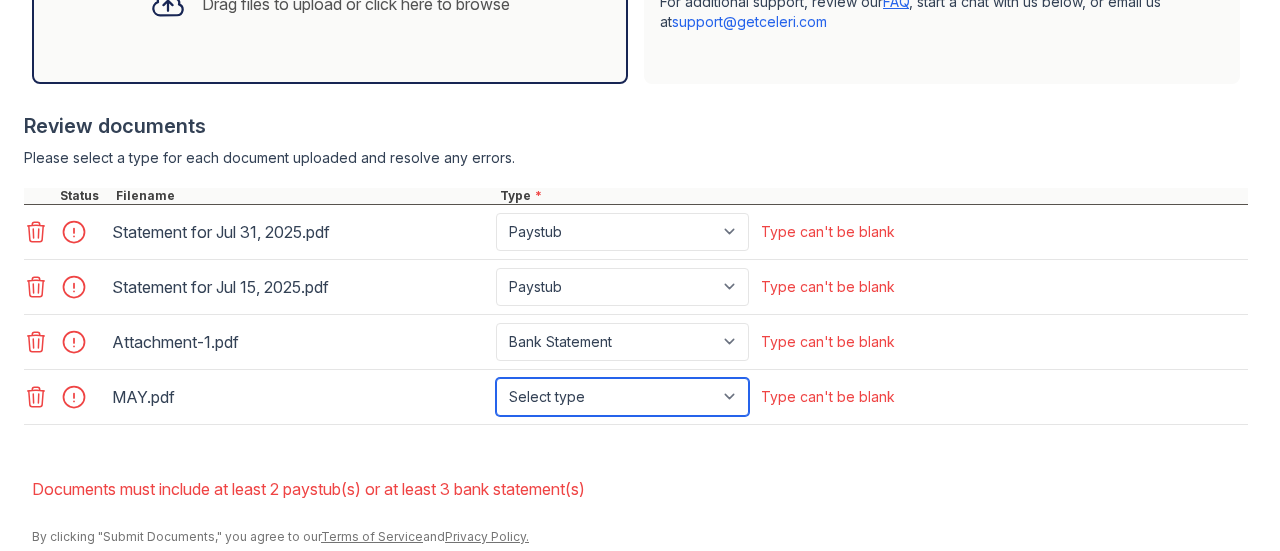 click on "Select type
Paystub
Bank Statement
Offer Letter
Tax Documents
Benefit Award Letter
Investment Account Statement
Other" at bounding box center (622, 397) 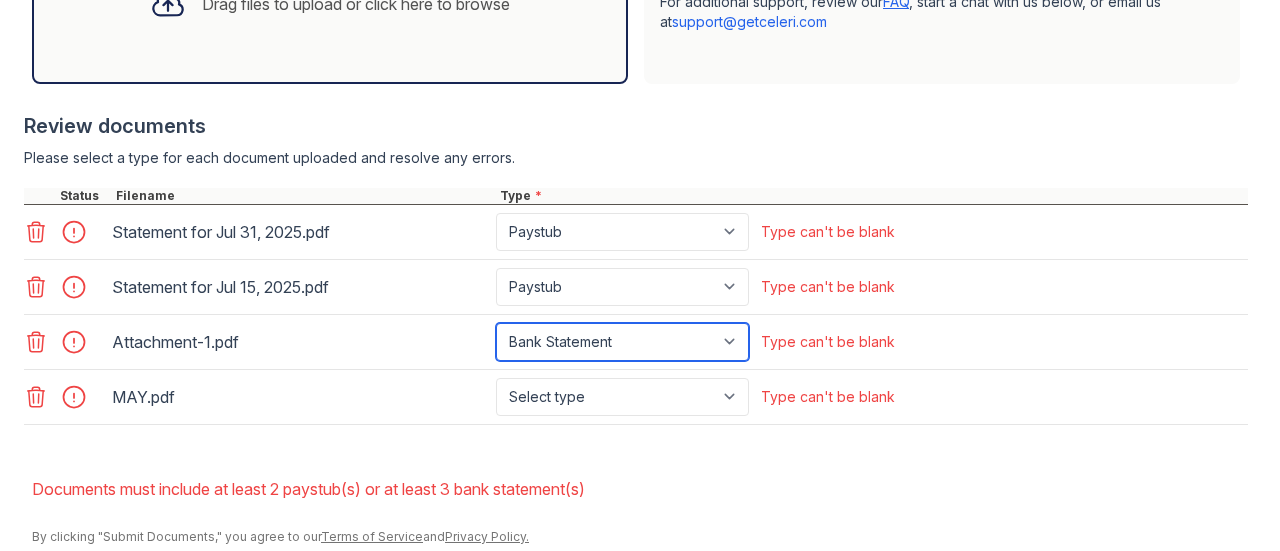 click on "Select type
Paystub
Bank Statement
Offer Letter
Tax Documents
Benefit Award Letter
Investment Account Statement
Other" at bounding box center [622, 342] 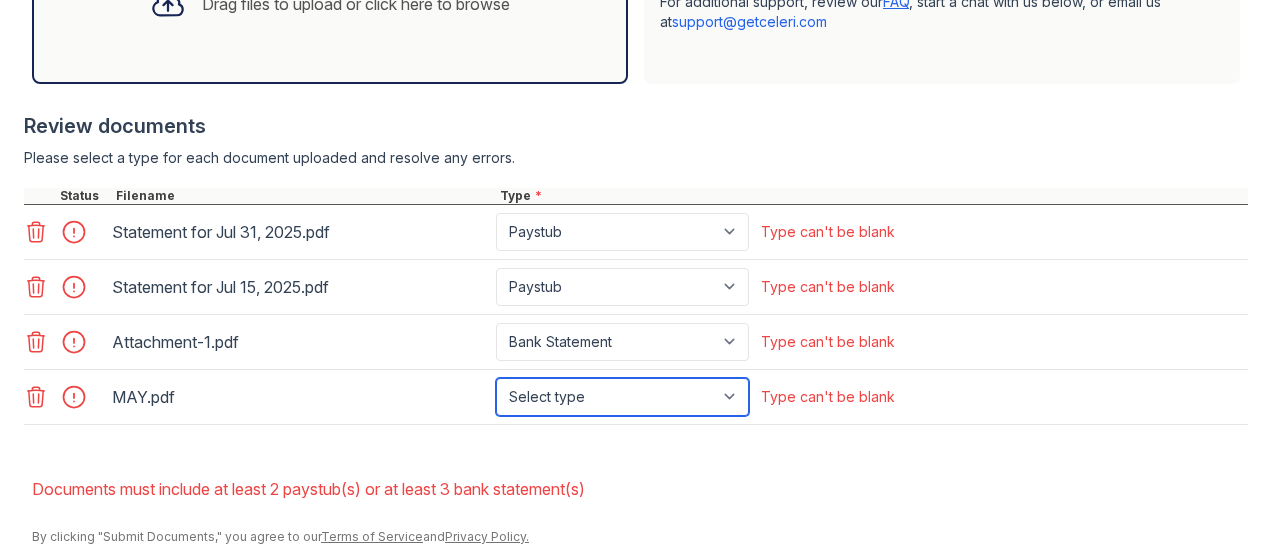 click on "Select type
Paystub
Bank Statement
Offer Letter
Tax Documents
Benefit Award Letter
Investment Account Statement
Other" at bounding box center [622, 397] 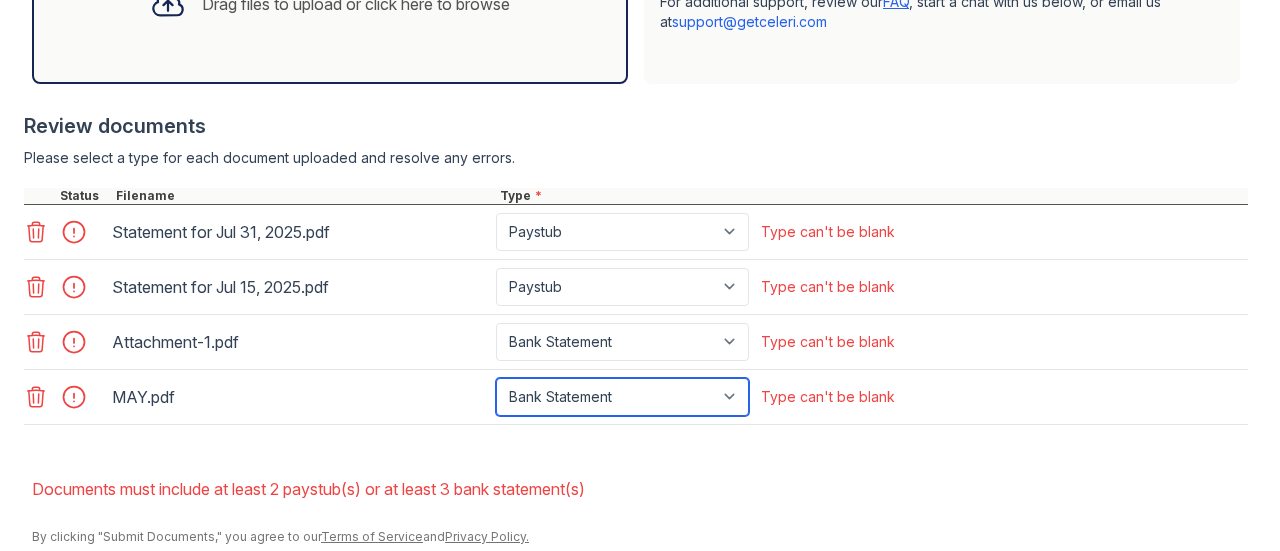 click on "Select type
Paystub
Bank Statement
Offer Letter
Tax Documents
Benefit Award Letter
Investment Account Statement
Other" at bounding box center (622, 397) 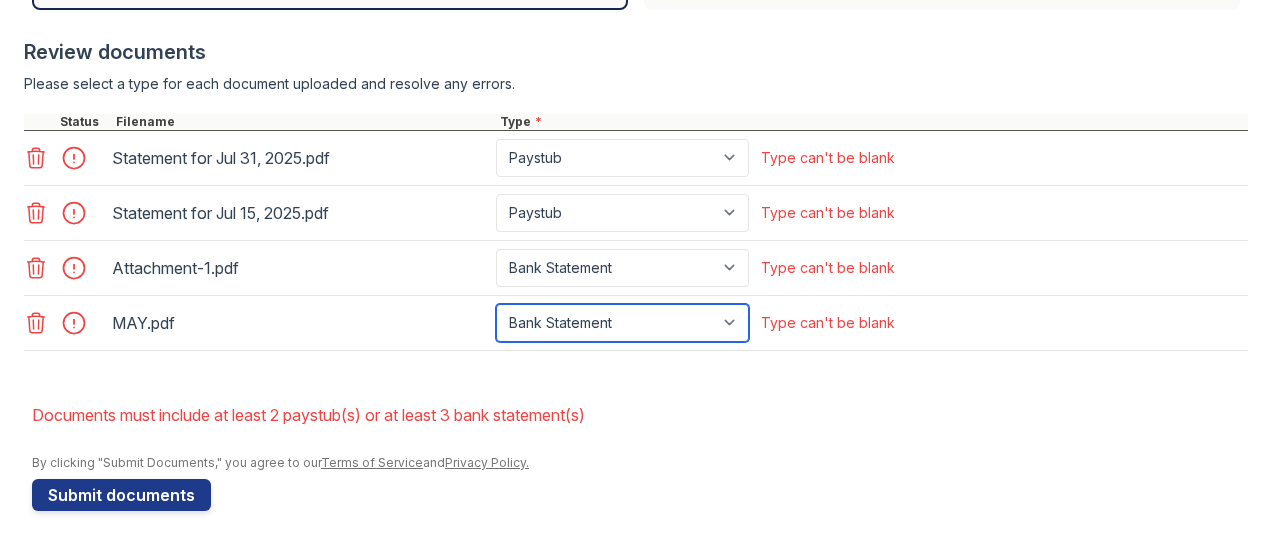 scroll, scrollTop: 828, scrollLeft: 0, axis: vertical 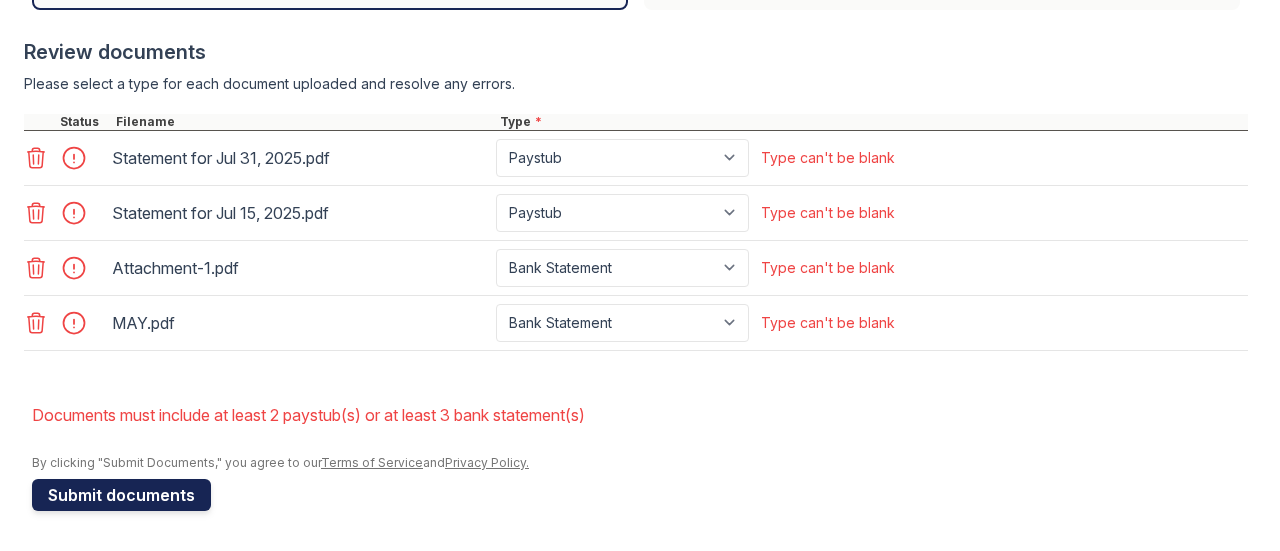 click on "Submit documents" at bounding box center [121, 495] 